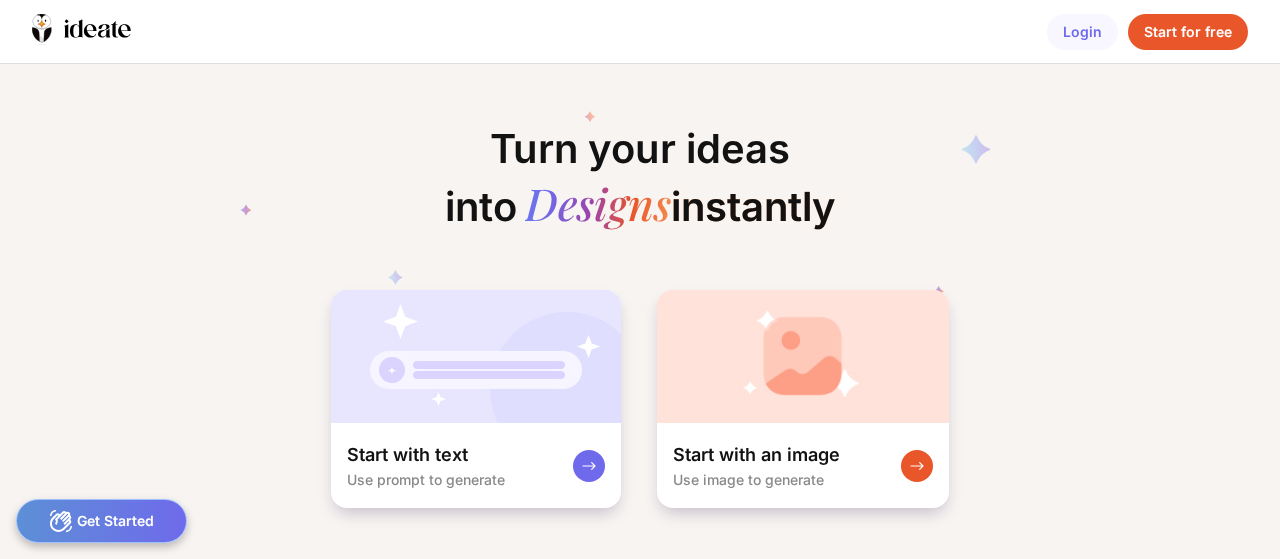 scroll, scrollTop: 0, scrollLeft: 0, axis: both 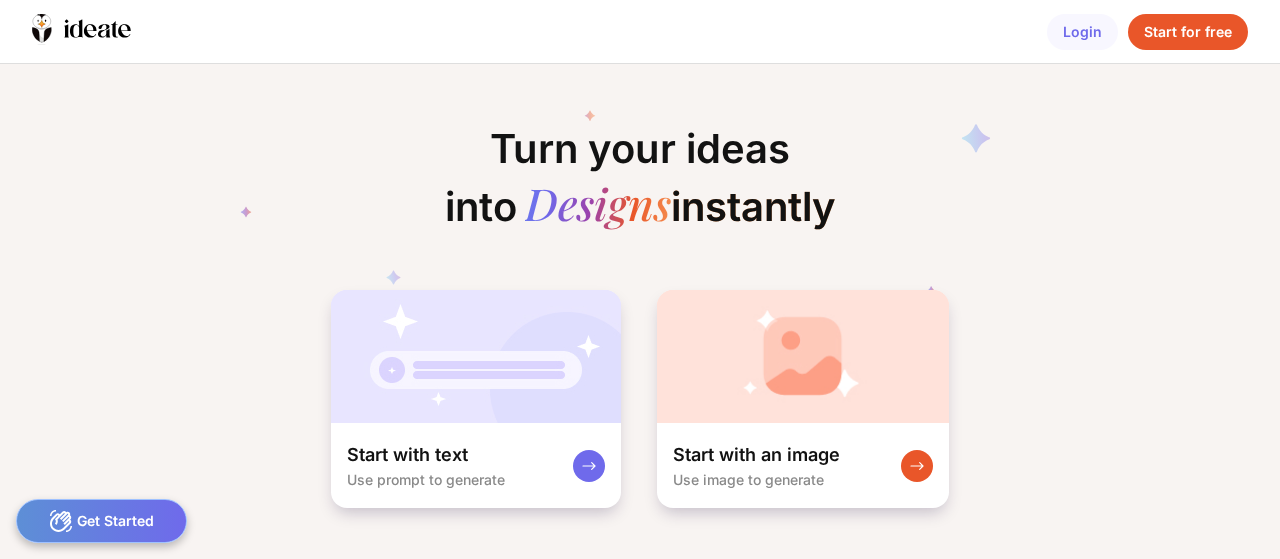 click on "Start for free" at bounding box center (1188, 32) 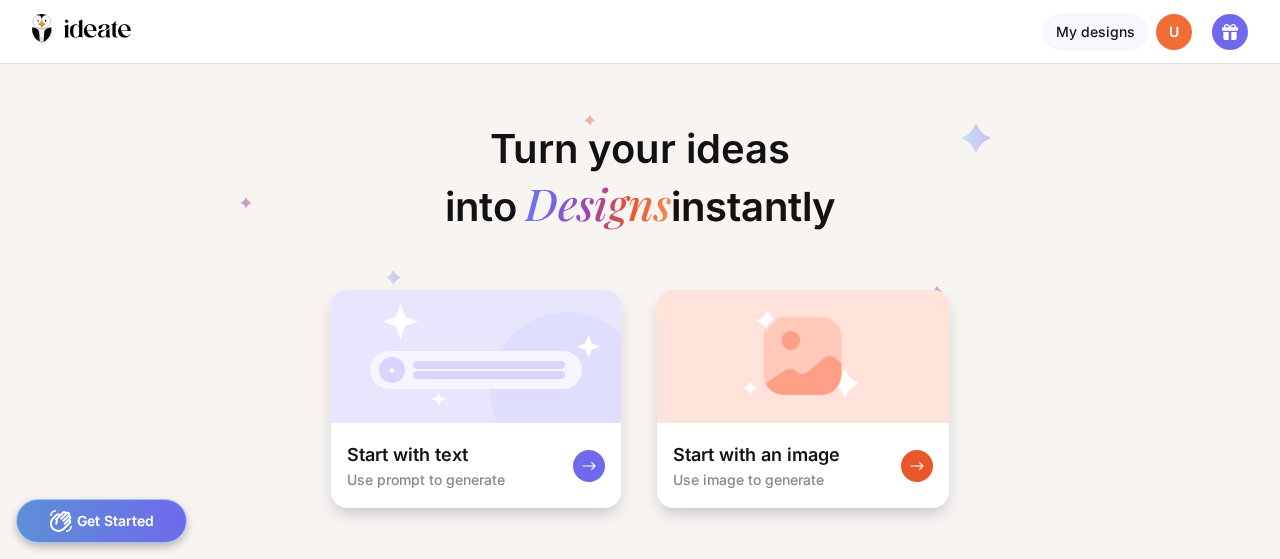 scroll, scrollTop: 0, scrollLeft: 0, axis: both 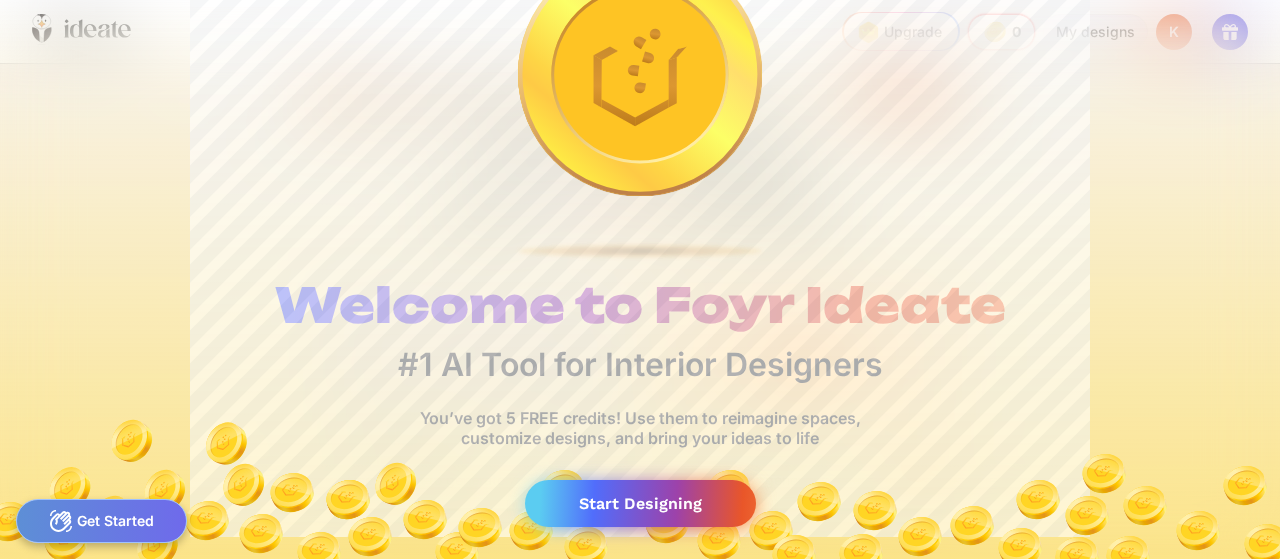 click on "Start Designing" at bounding box center [640, 503] 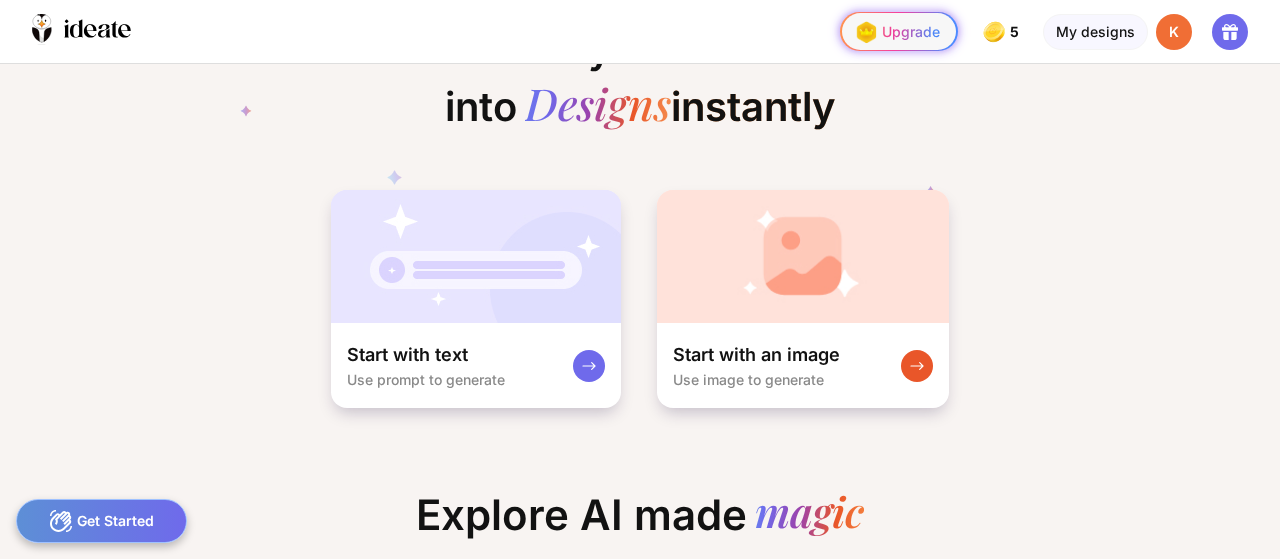 click on "Upgrade" at bounding box center [895, 32] 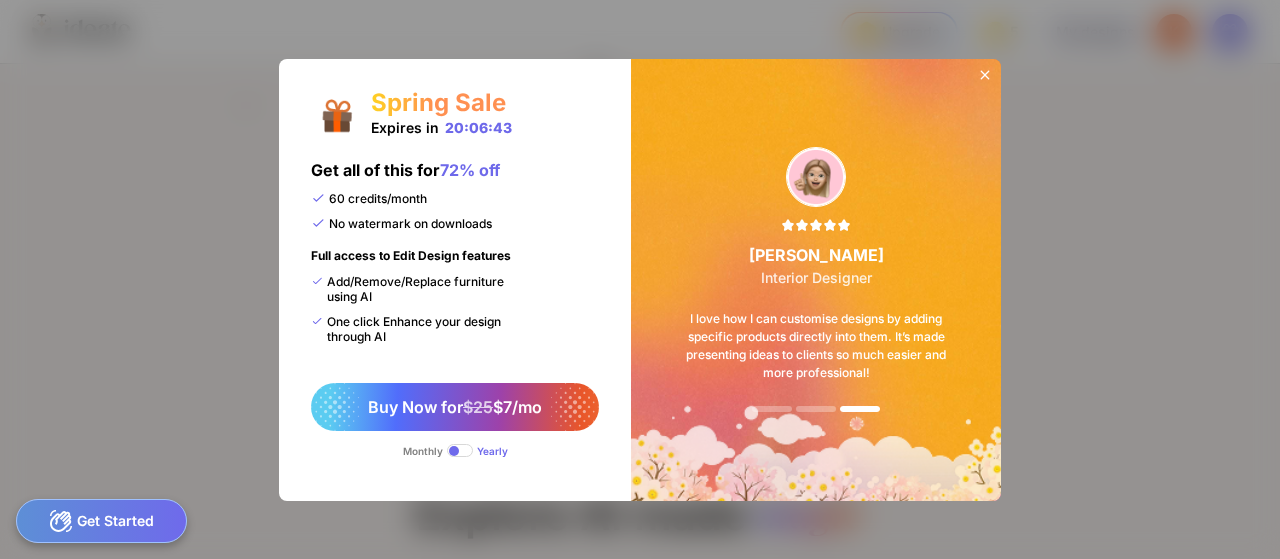 click 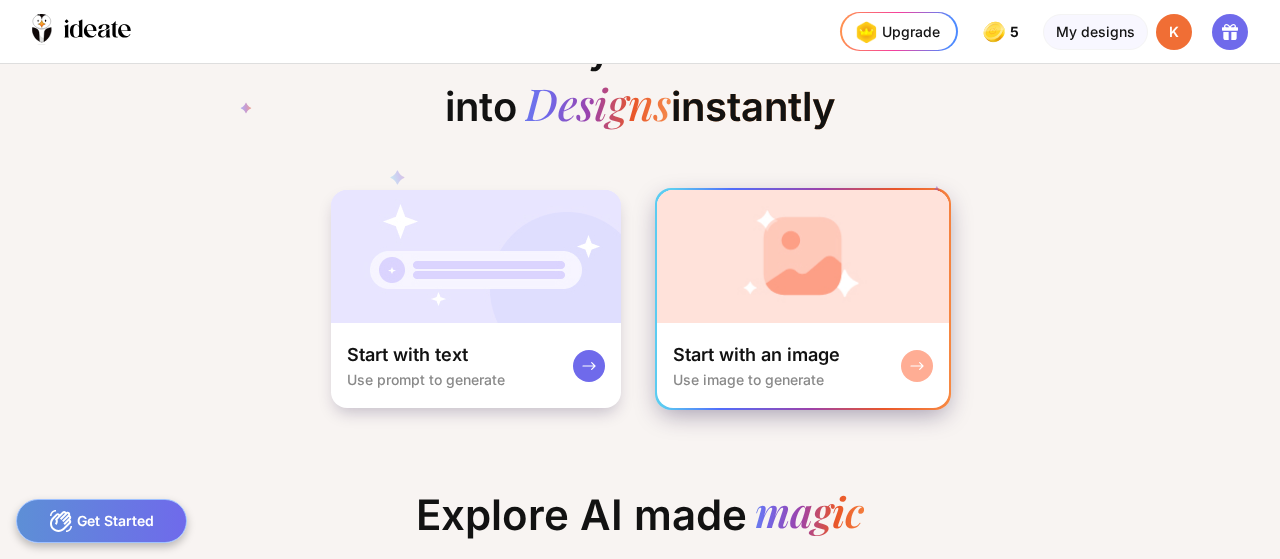 click at bounding box center [803, 256] 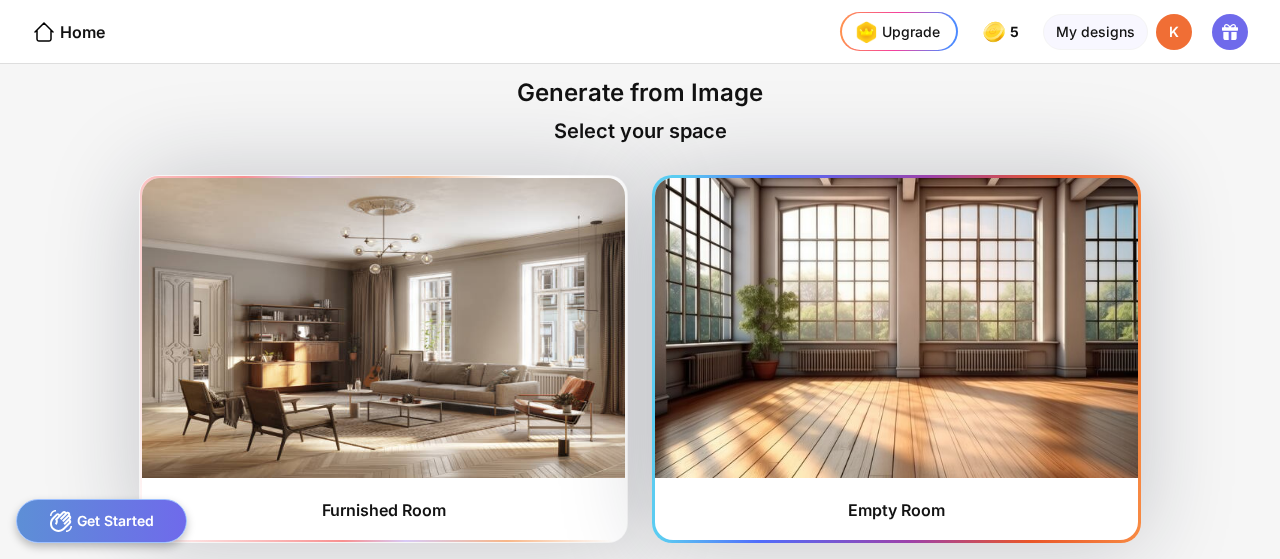 click at bounding box center [896, 328] 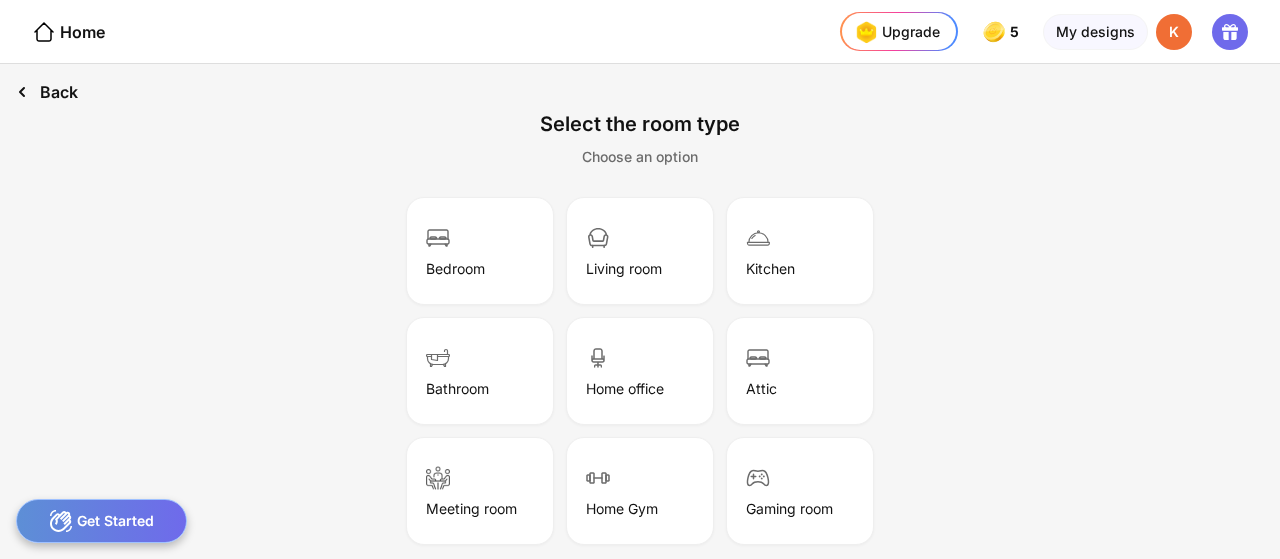 click on "Back" at bounding box center (47, 92) 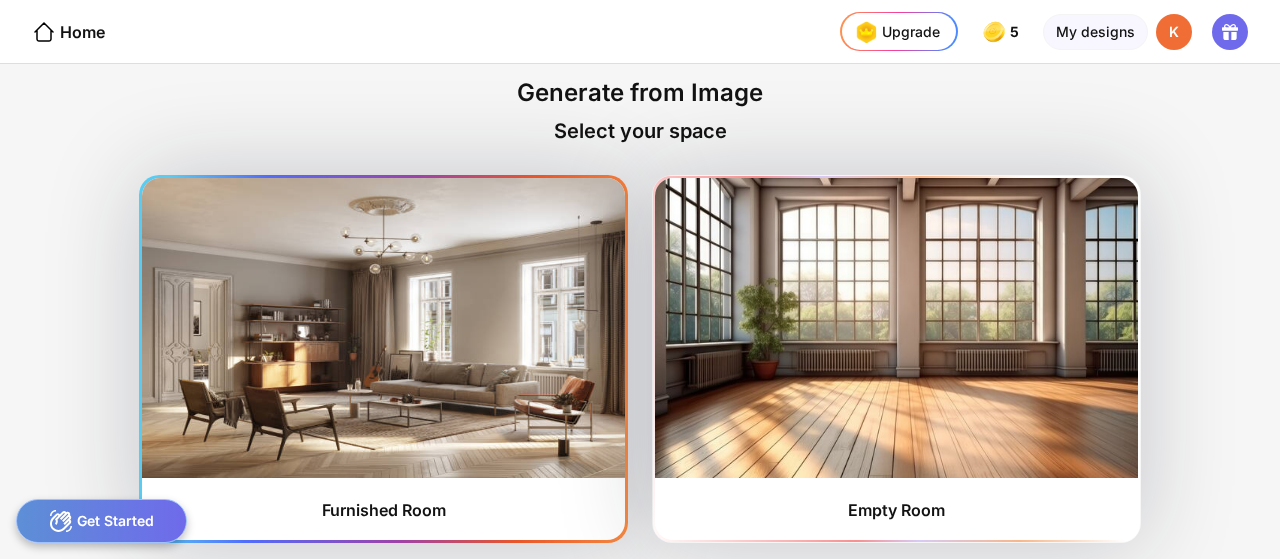 click at bounding box center [383, 328] 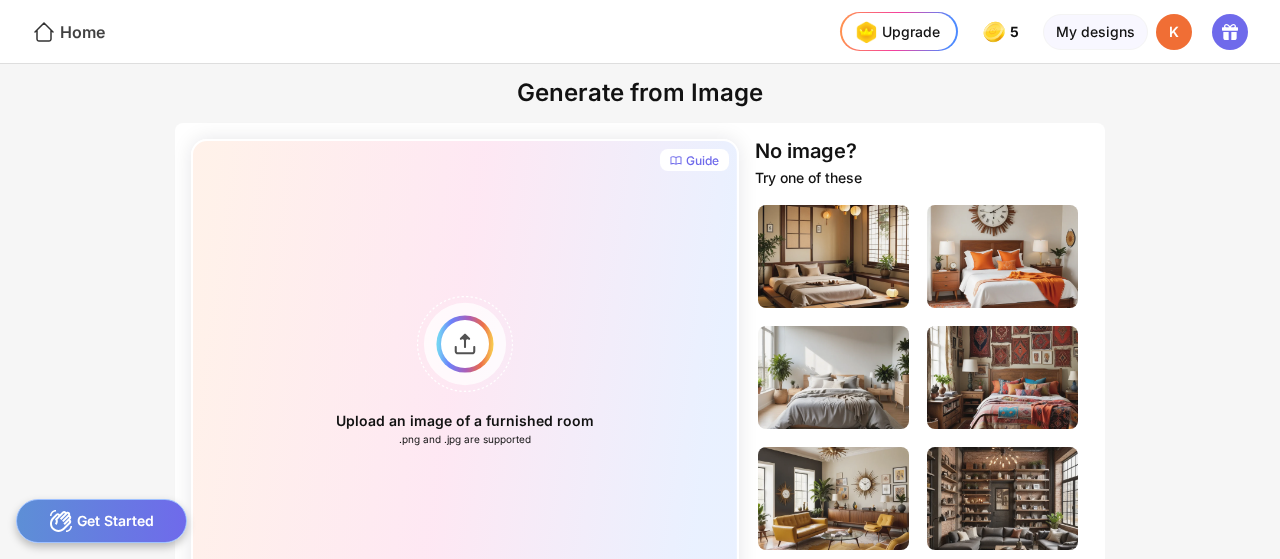 click on "Home" 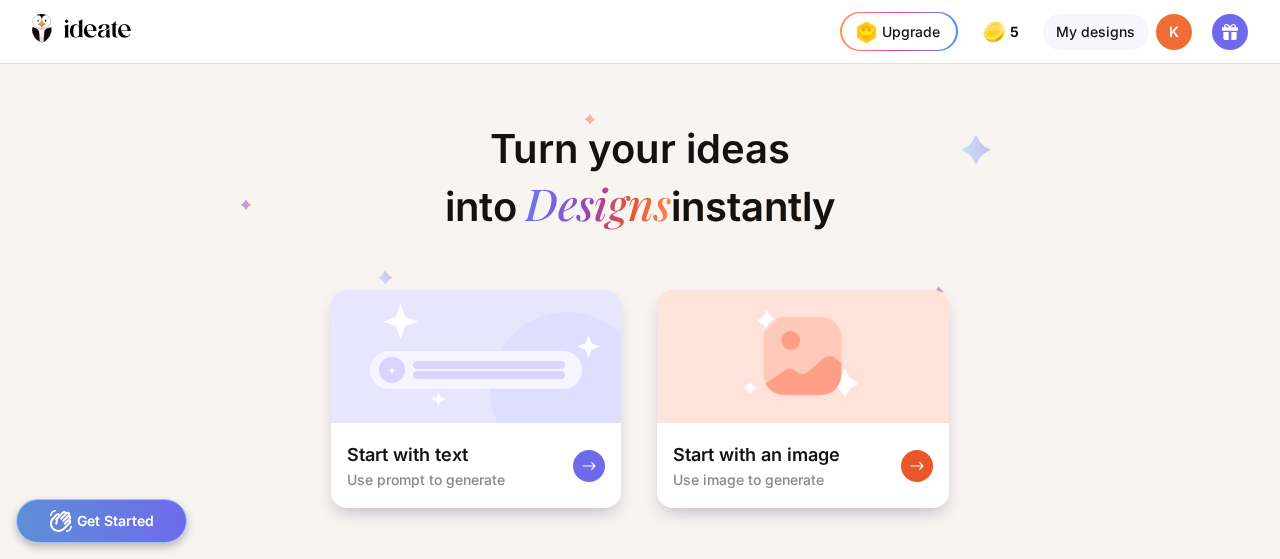 scroll, scrollTop: 0, scrollLeft: 4, axis: horizontal 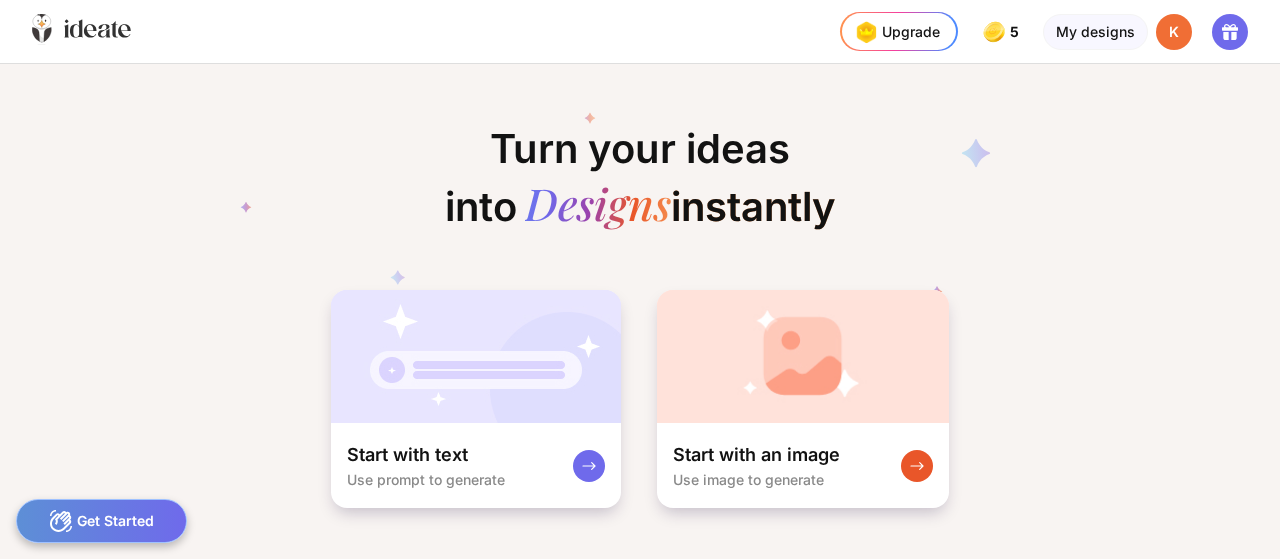 click 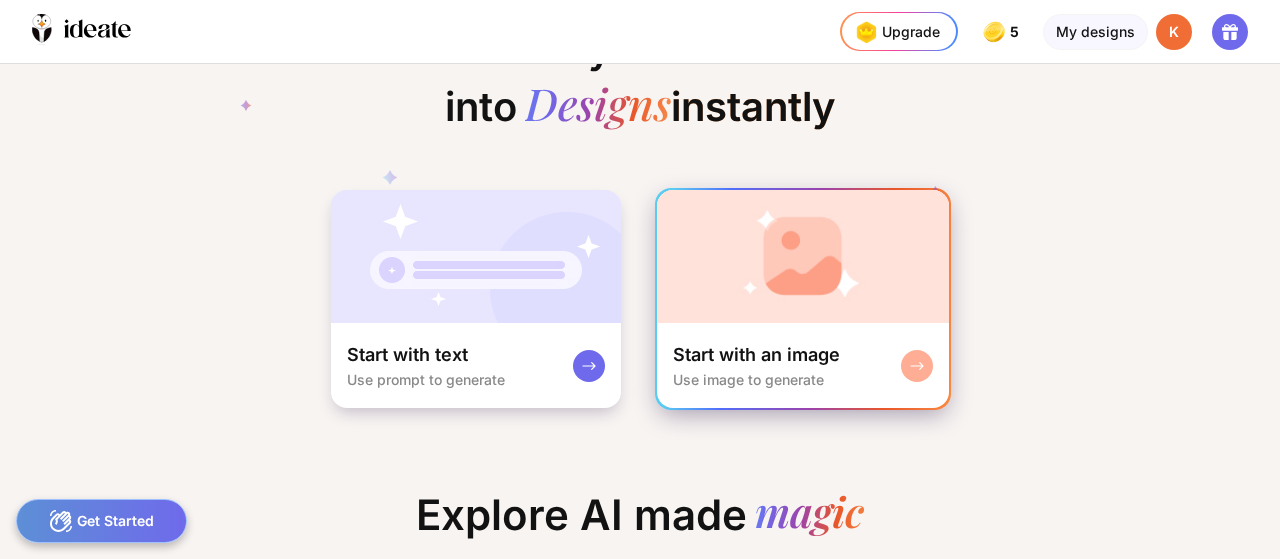 click at bounding box center [803, 256] 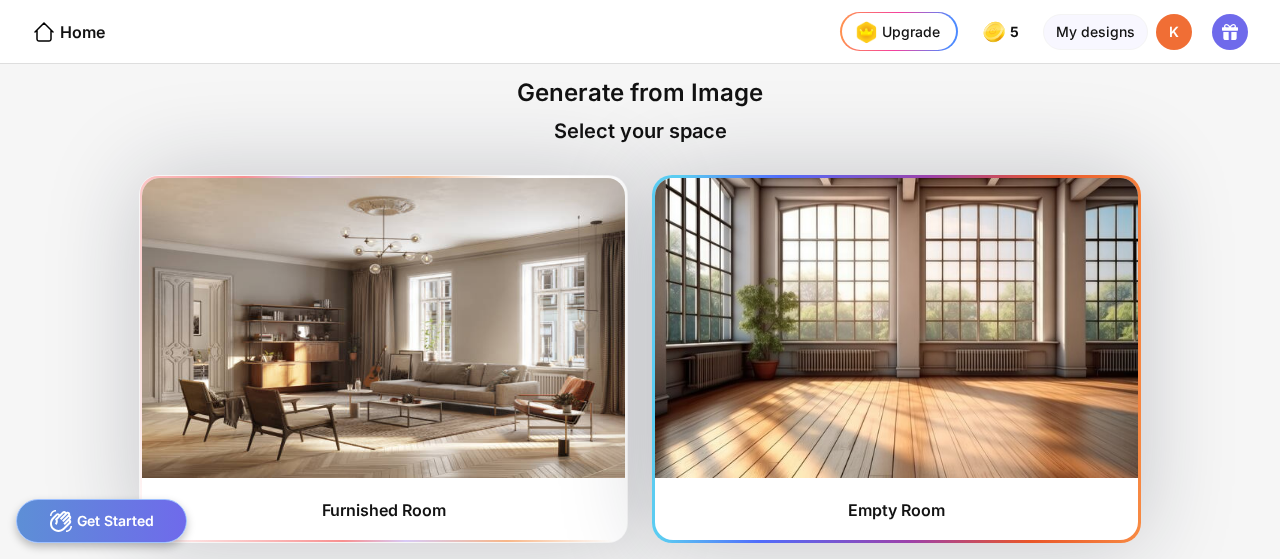 click at bounding box center [896, 328] 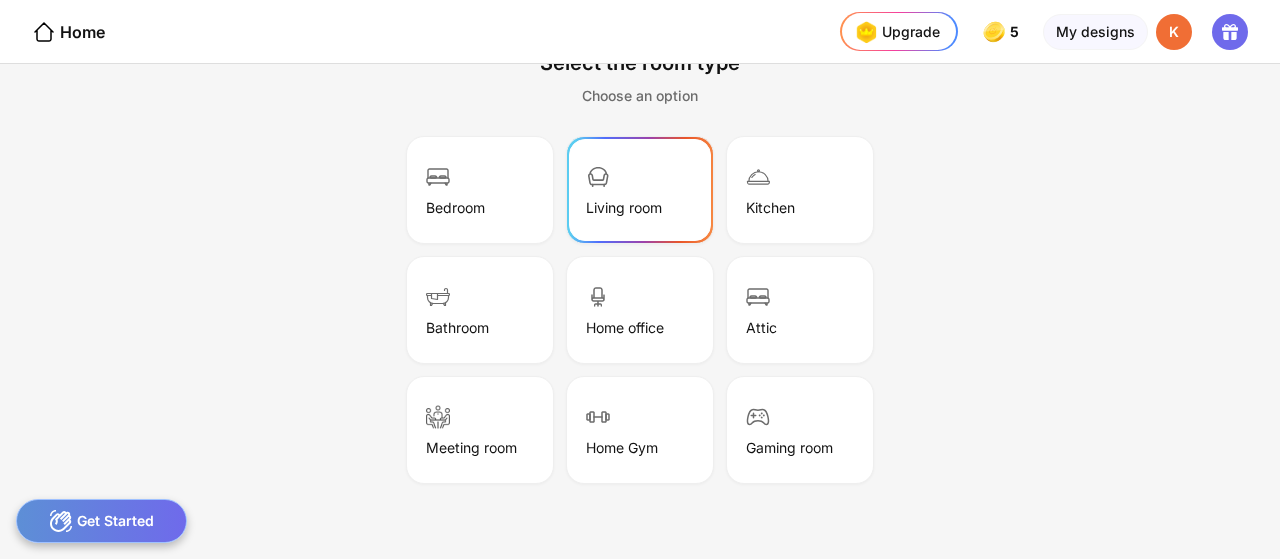 click on "Living room" at bounding box center (640, 190) 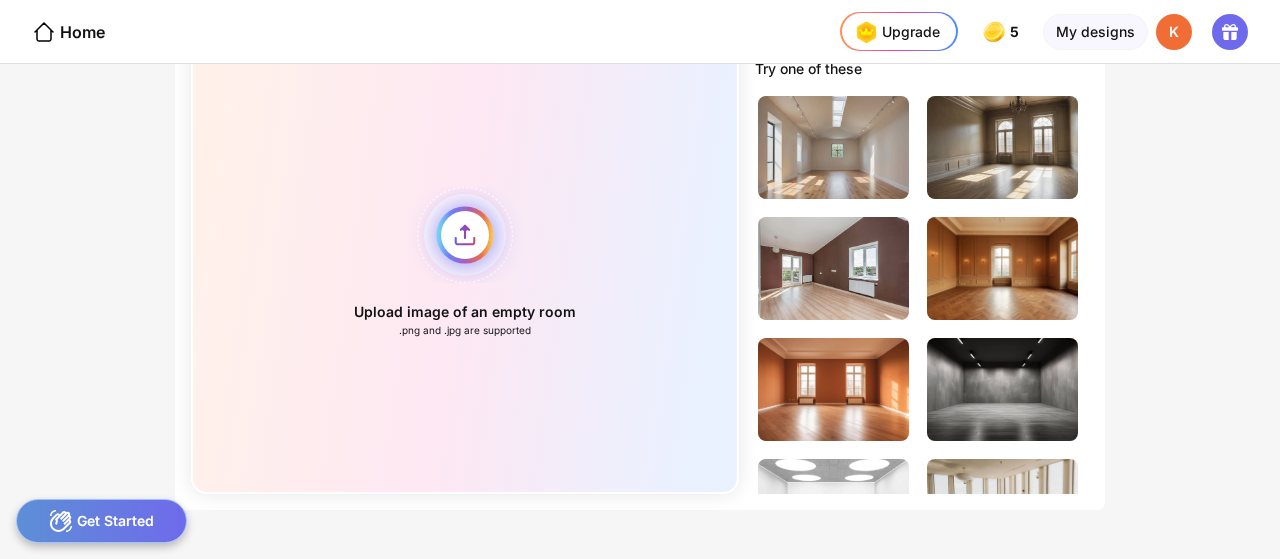 click on "Upload image of an empty room .png and .jpg are supported" at bounding box center [465, 262] 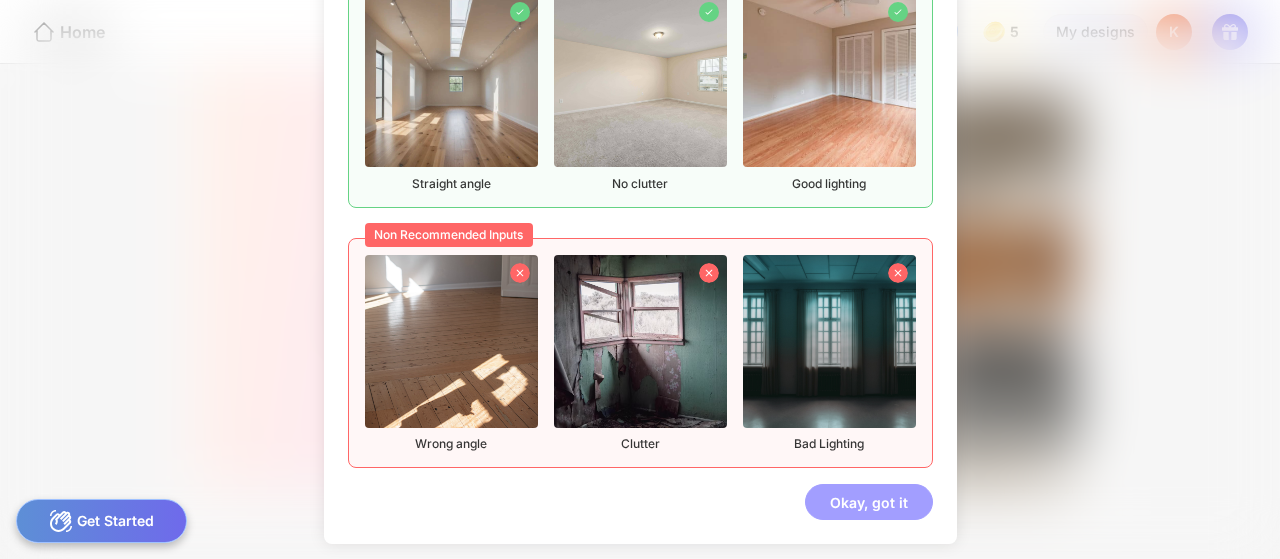 click on "Okay, got it" at bounding box center (869, 502) 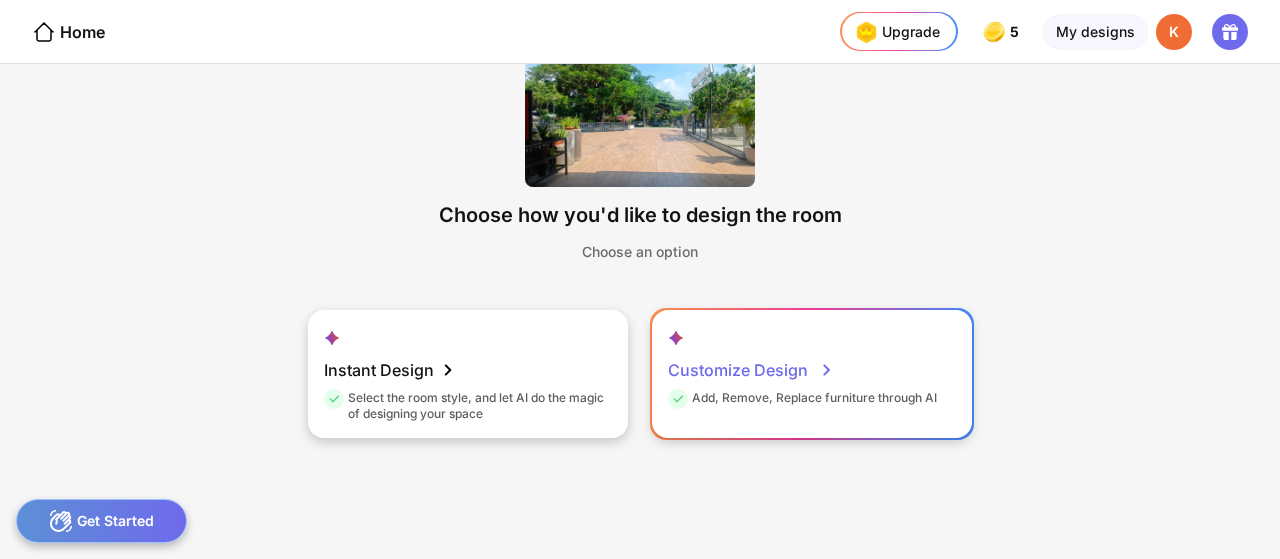 click on "Customize Design" at bounding box center [751, 370] 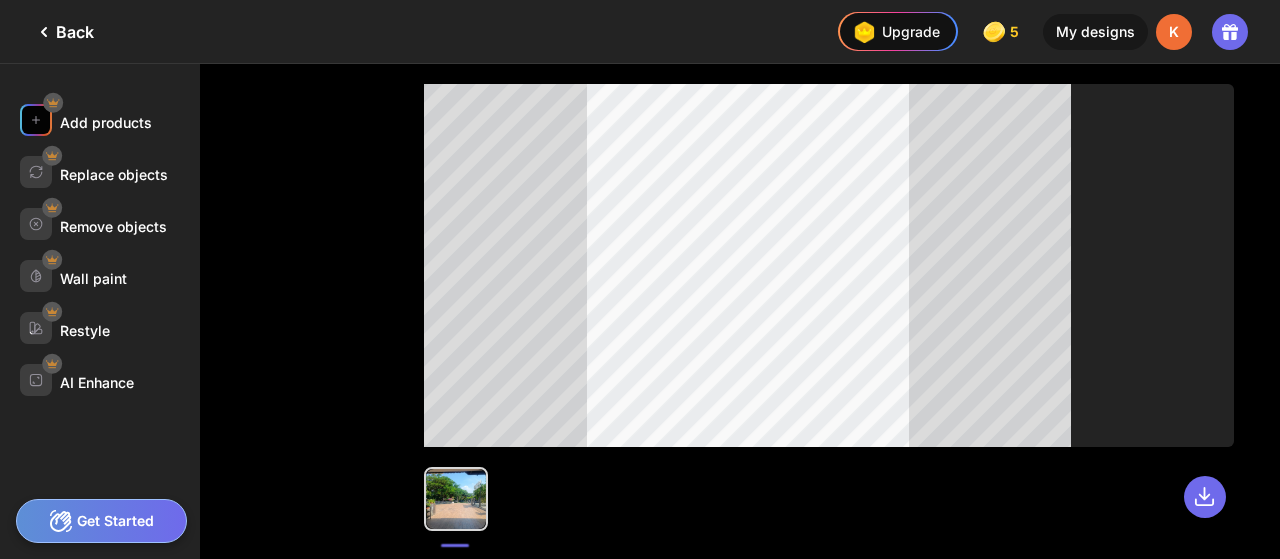 click on "Add products" at bounding box center [106, 122] 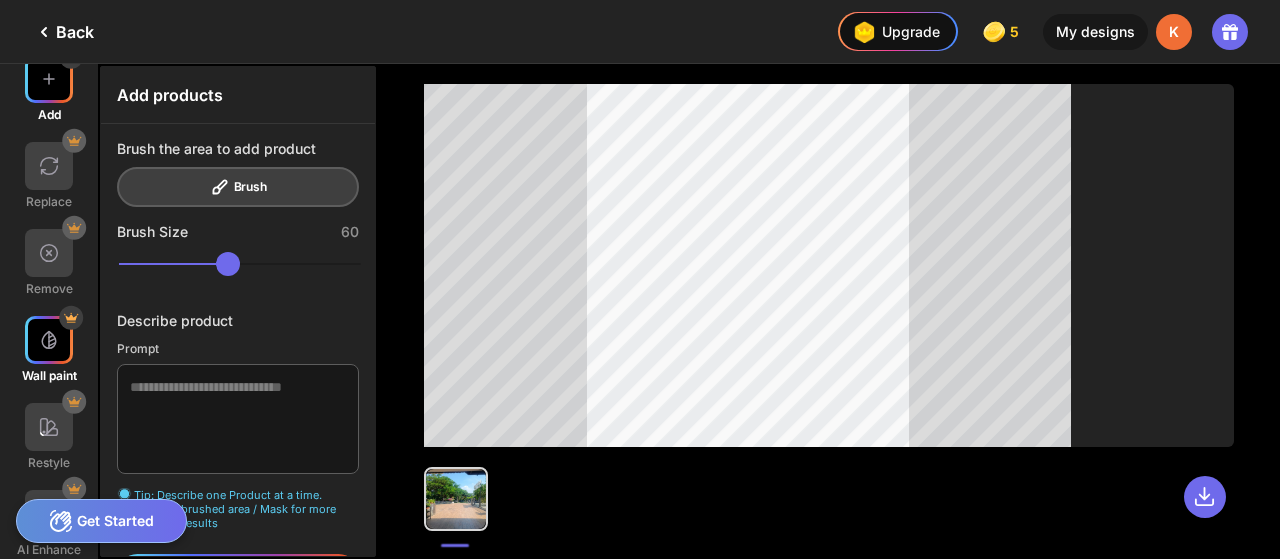 scroll, scrollTop: 36, scrollLeft: 0, axis: vertical 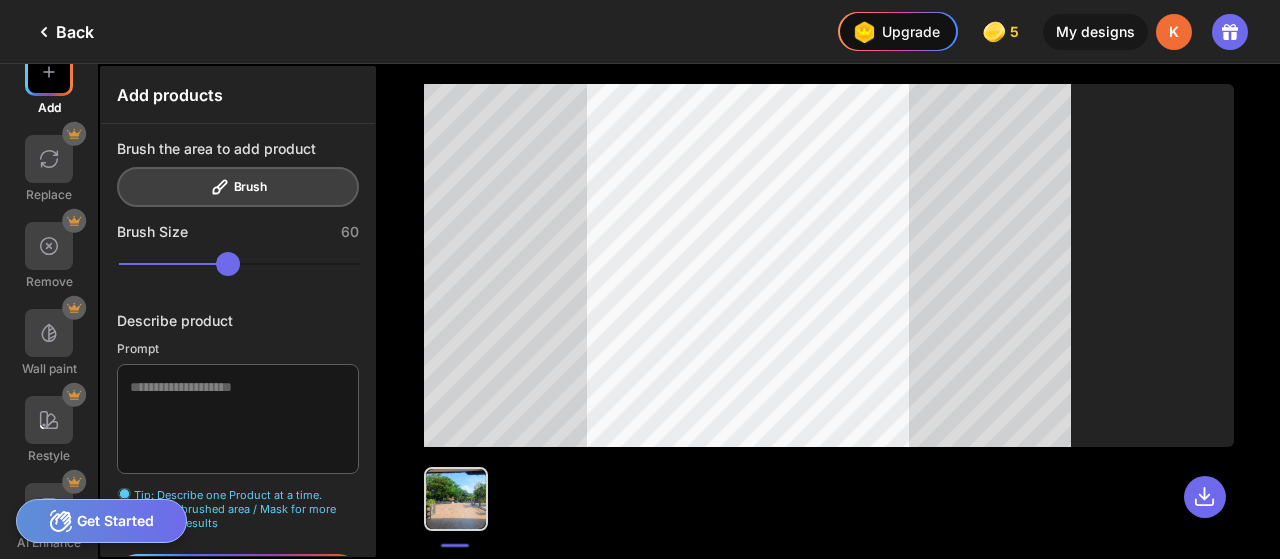 click on "Back" 